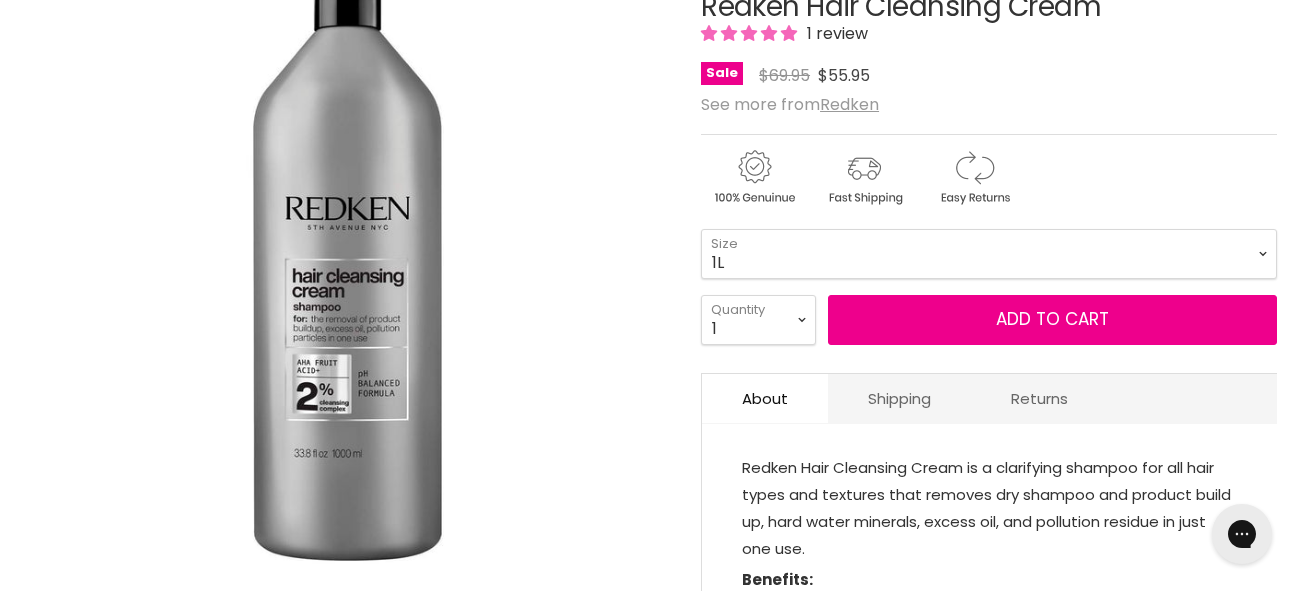 scroll, scrollTop: 0, scrollLeft: 0, axis: both 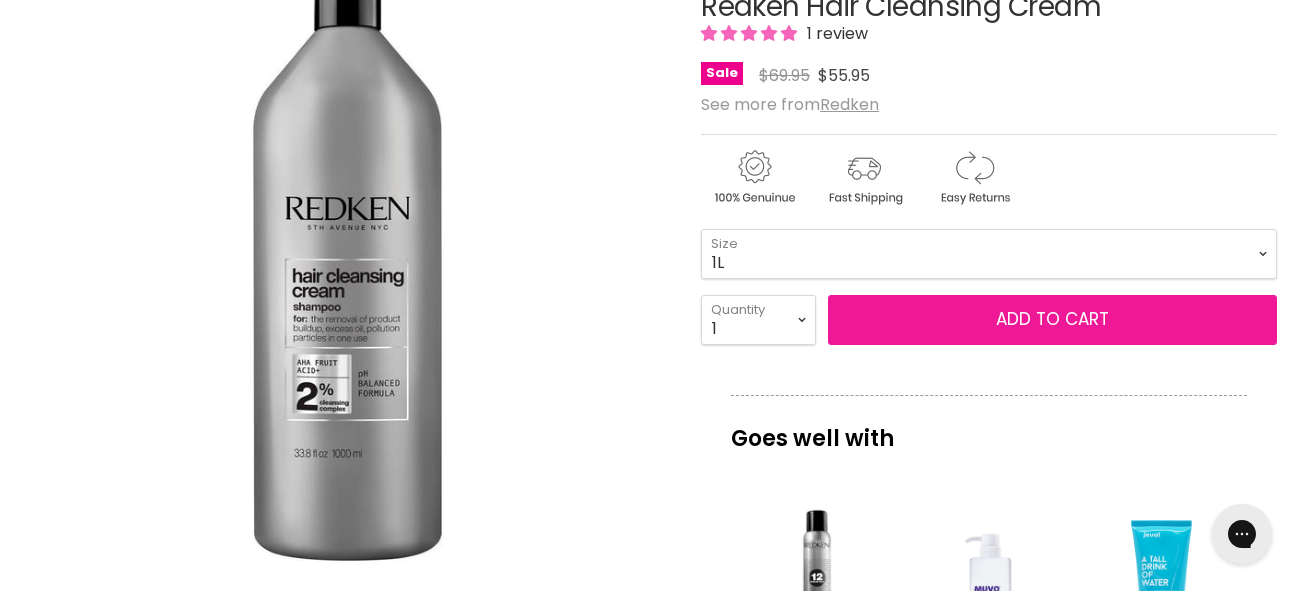 click on "Add to cart" at bounding box center (1052, 320) 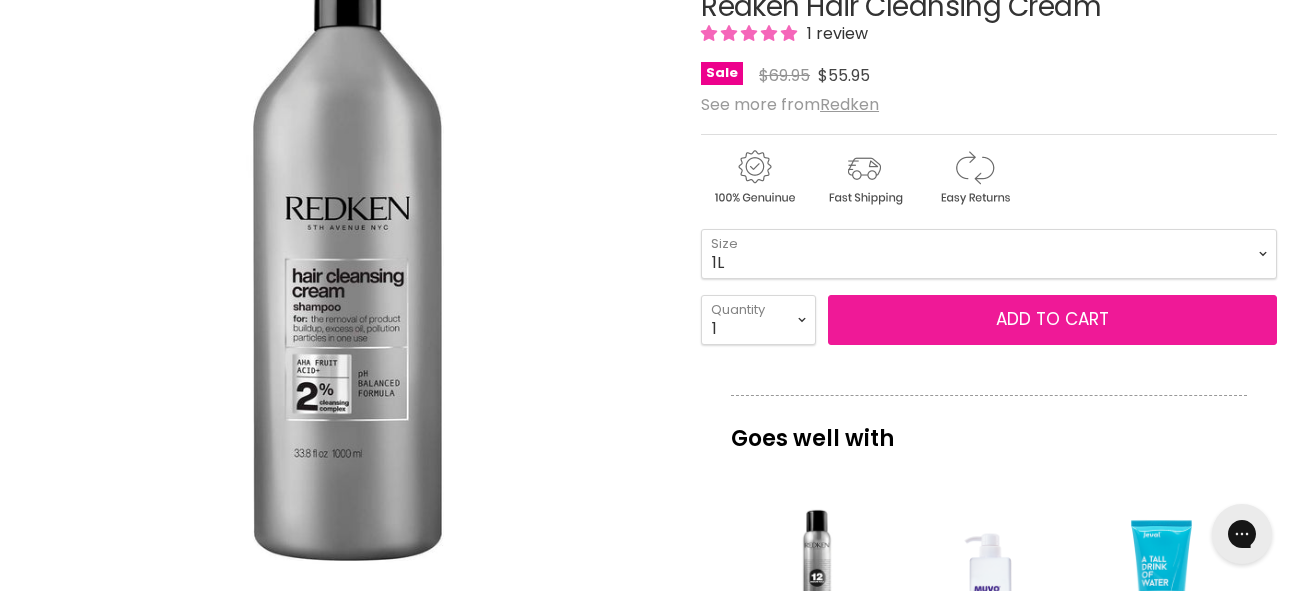 click on "Add to cart" at bounding box center [1052, 319] 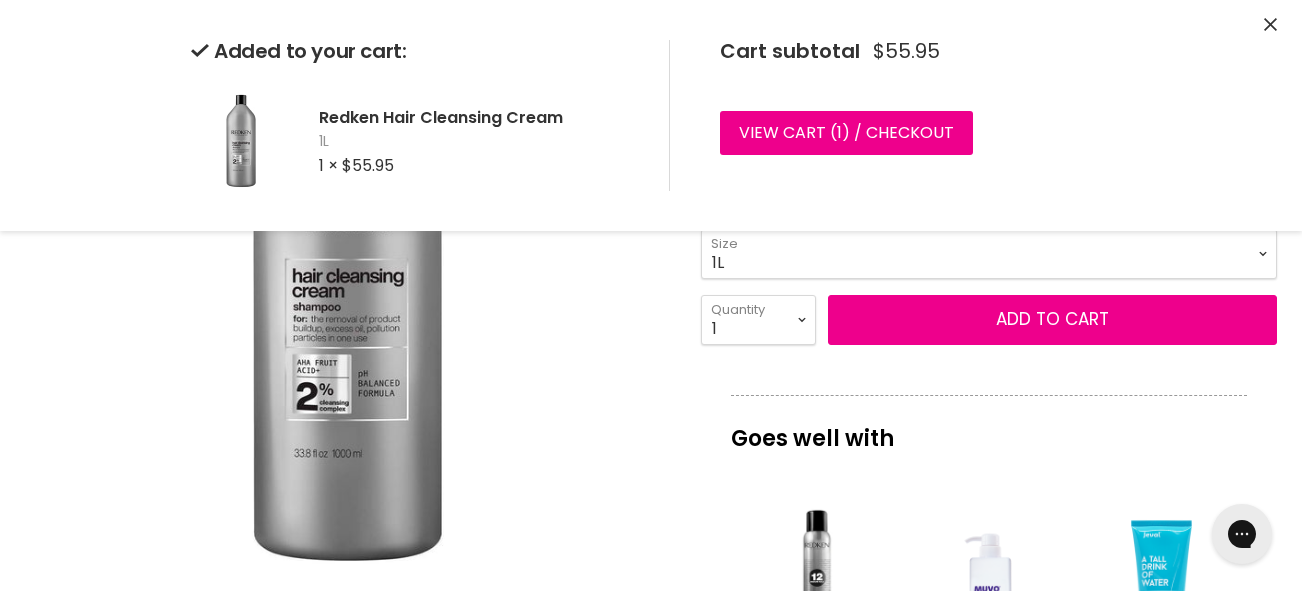 click at bounding box center [347, 263] 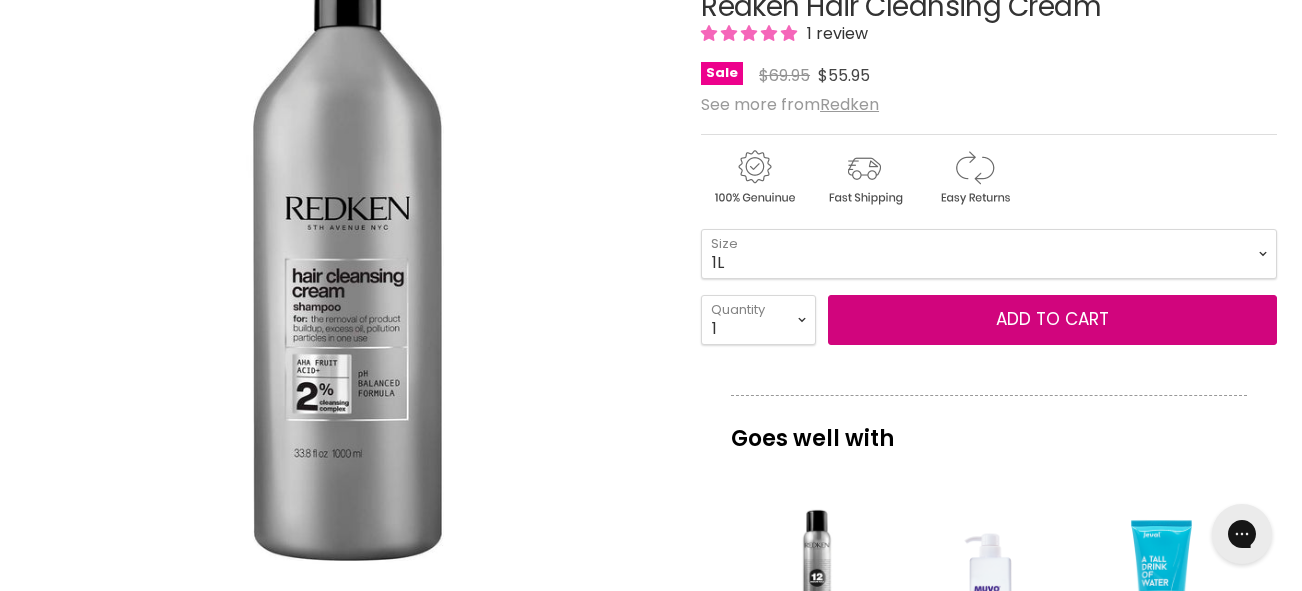 scroll, scrollTop: 0, scrollLeft: 0, axis: both 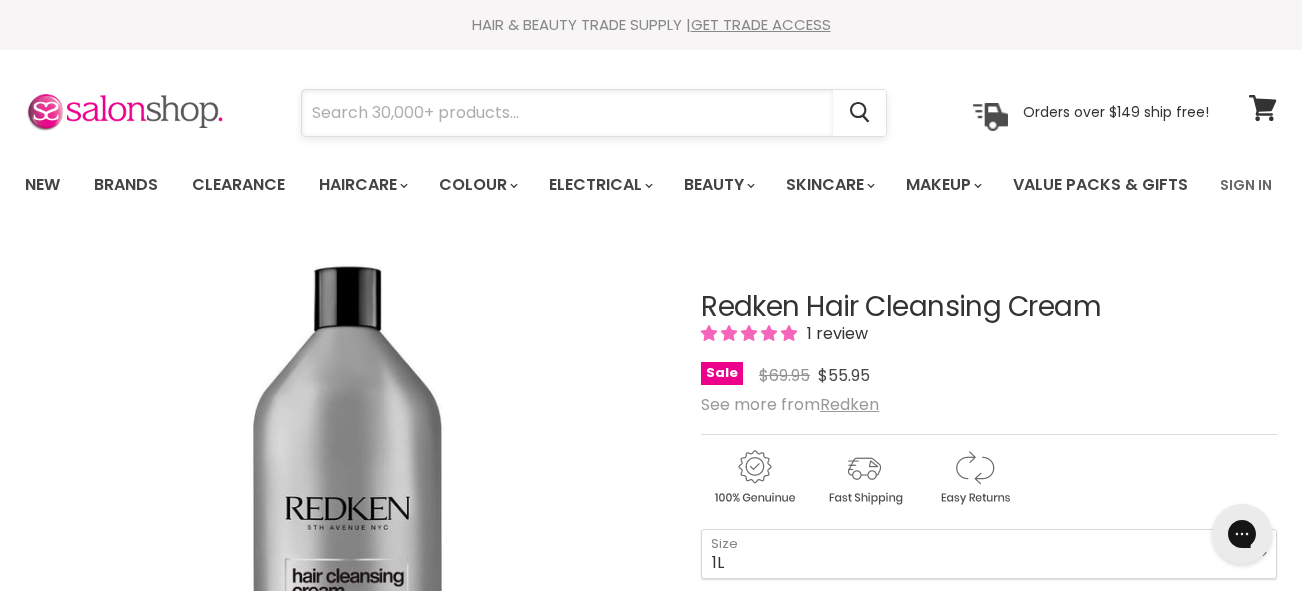 click at bounding box center (567, 113) 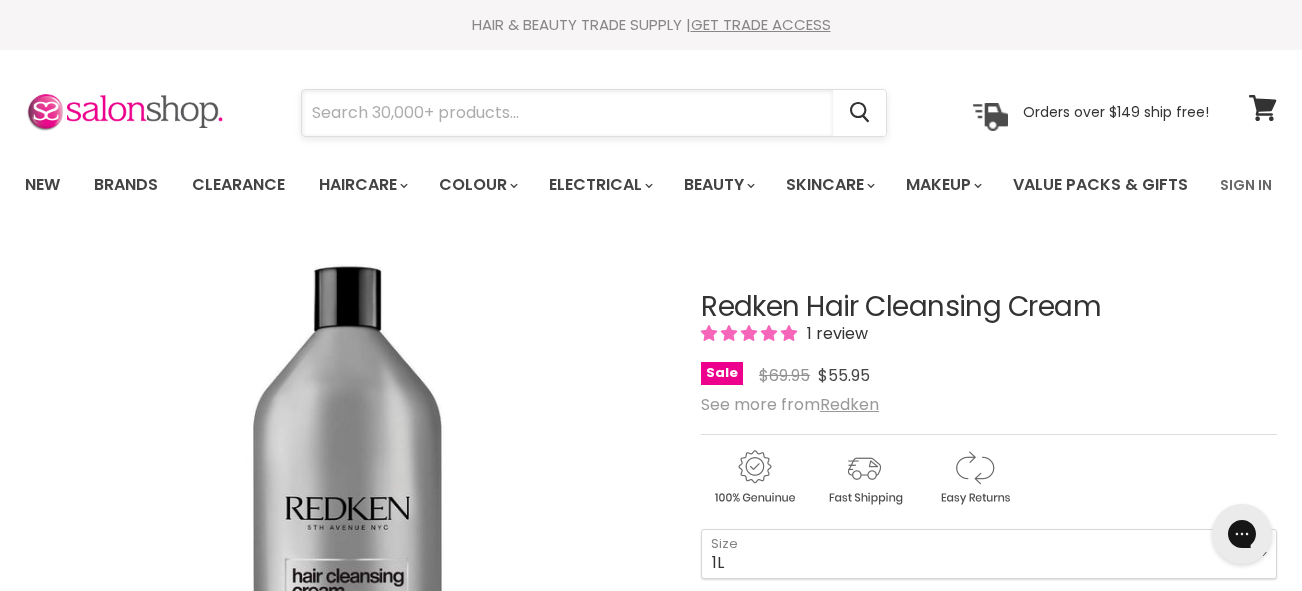 paste on "Redken Acidic Protein Amino Concentrate" 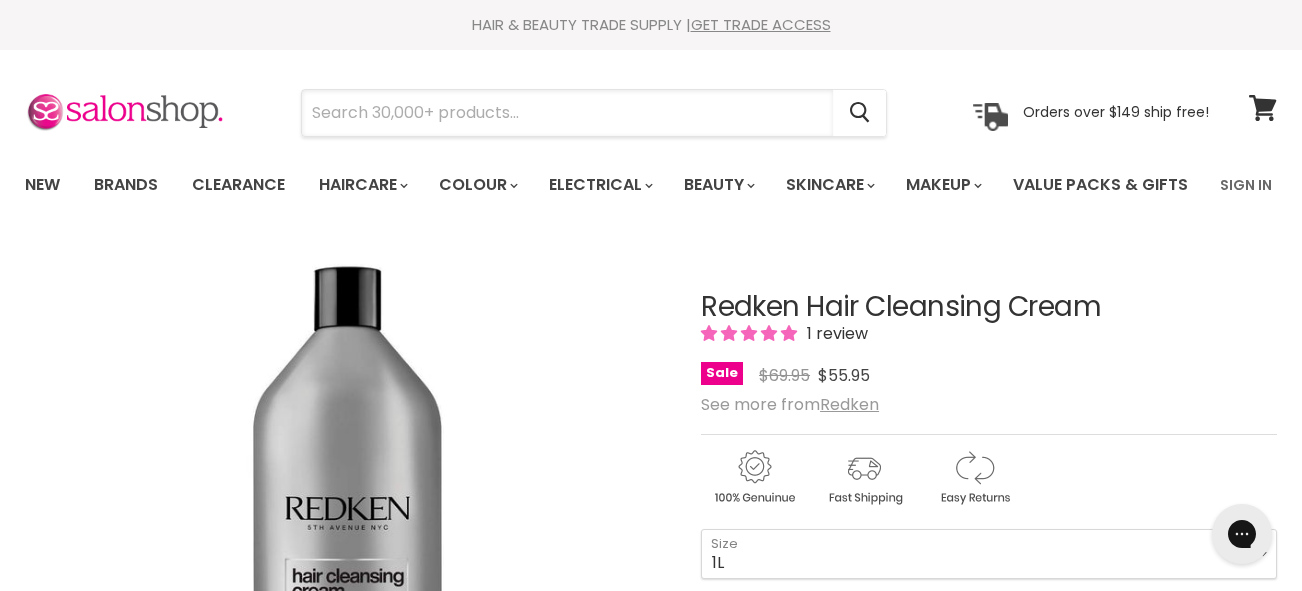 type on "Redken Acidic Protein Amino Concentrate" 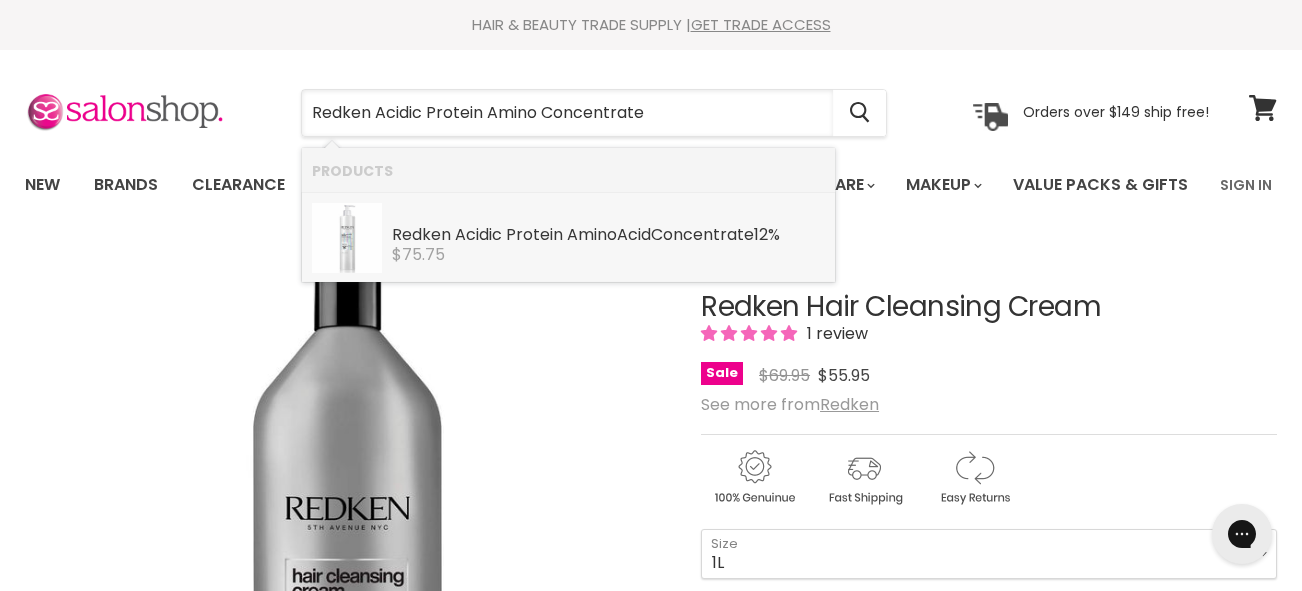 click on "Concentrate" at bounding box center [702, 234] 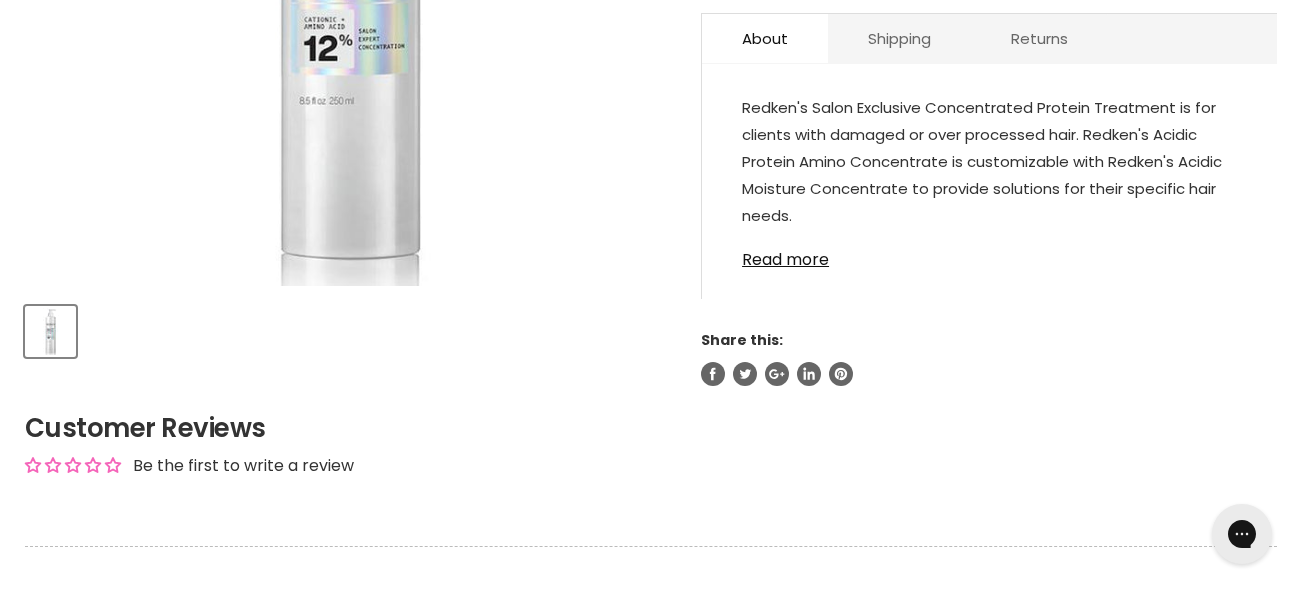 scroll, scrollTop: 0, scrollLeft: 0, axis: both 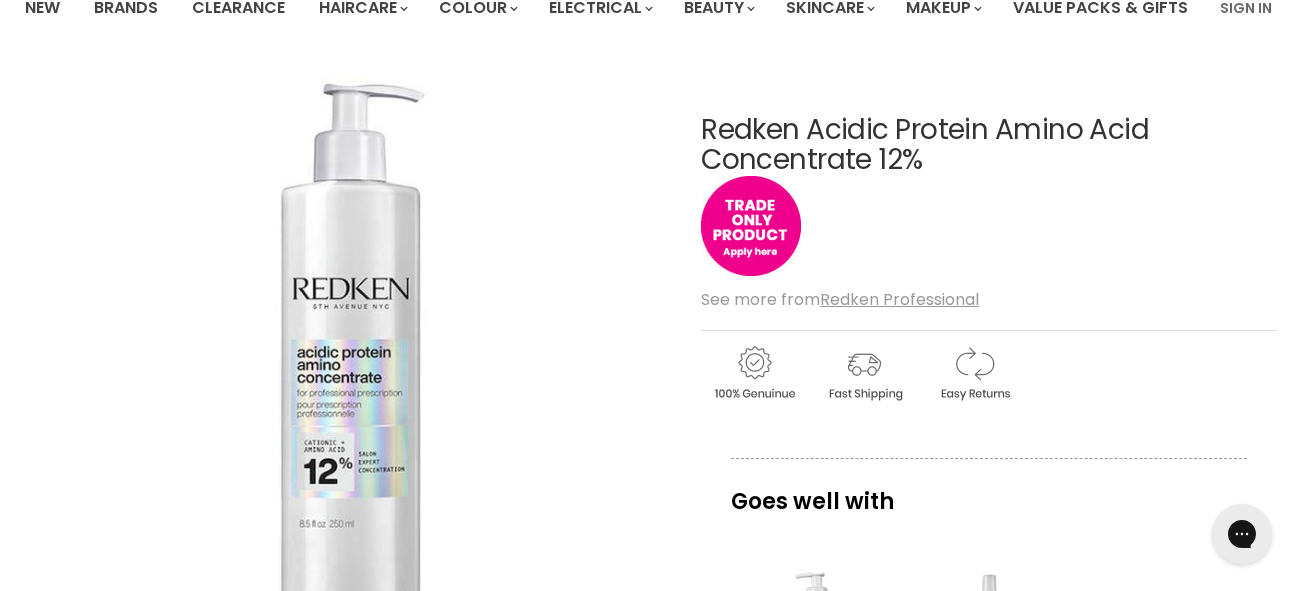click on "Redken Acidic Protein Amino Acid Concentrate 12%" at bounding box center [989, 146] 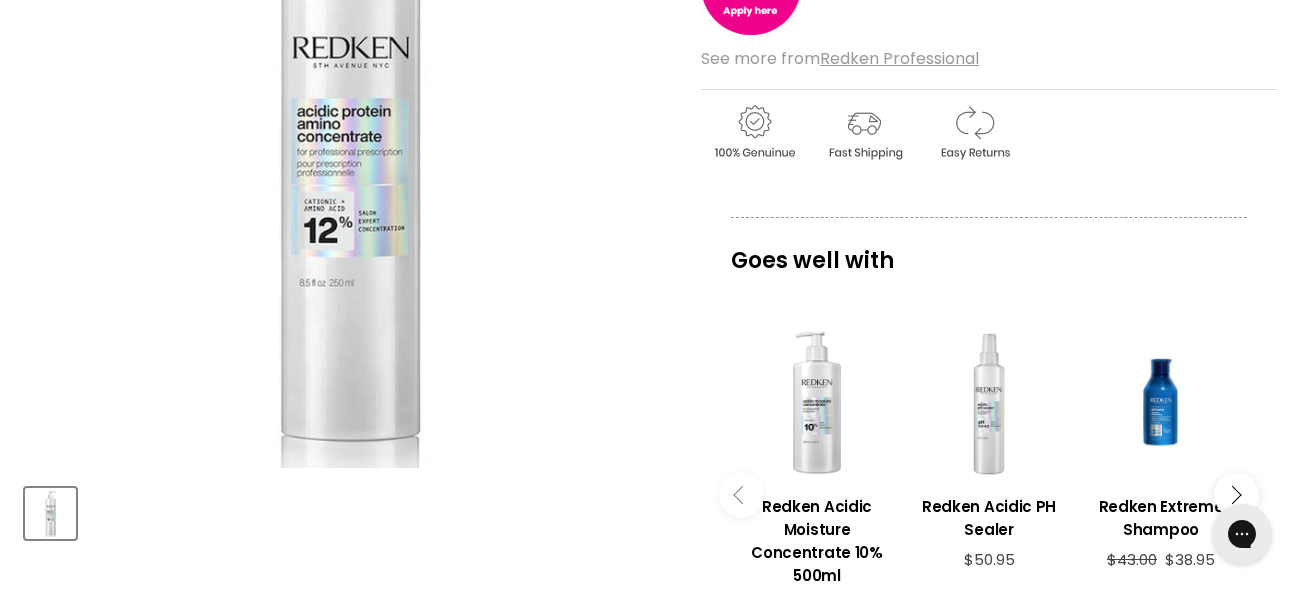 scroll, scrollTop: 477, scrollLeft: 0, axis: vertical 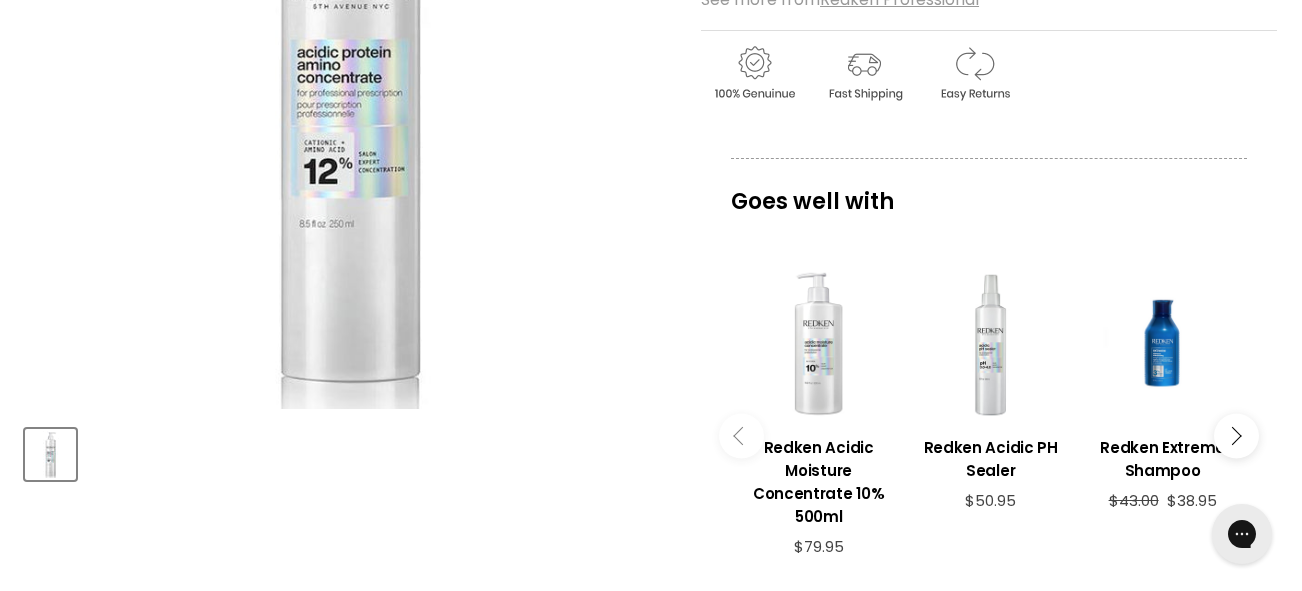 drag, startPoint x: 813, startPoint y: 374, endPoint x: 825, endPoint y: 376, distance: 12.165525 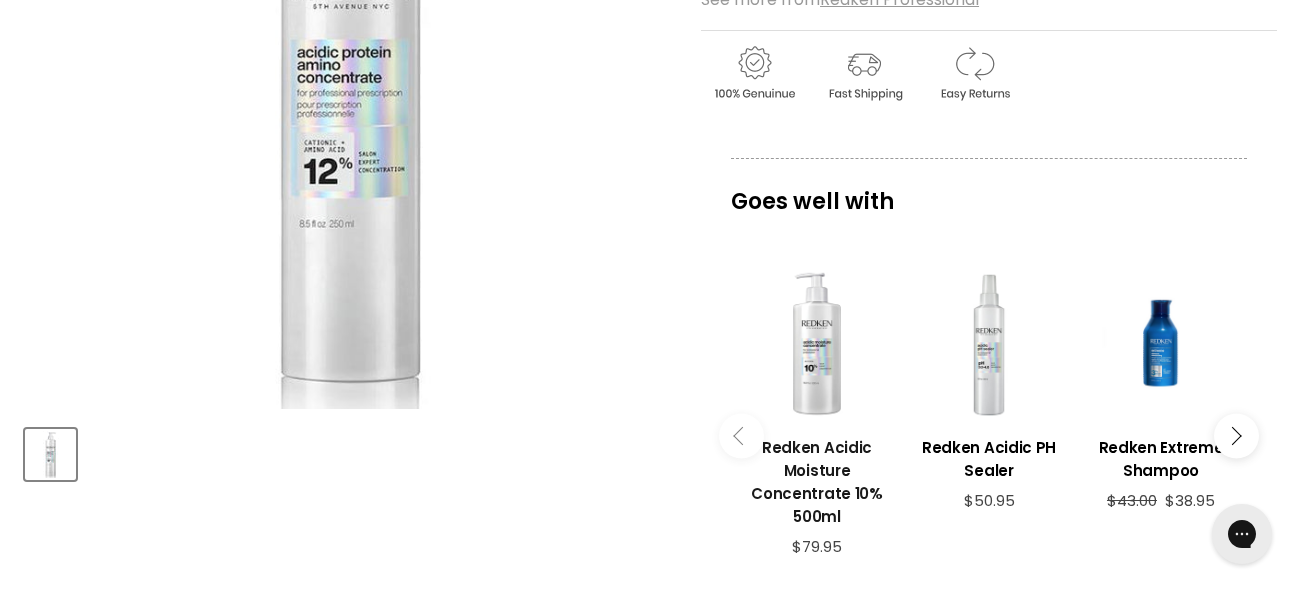 click on "Redken Acidic Moisture Concentrate 10% 500ml" at bounding box center [817, 482] 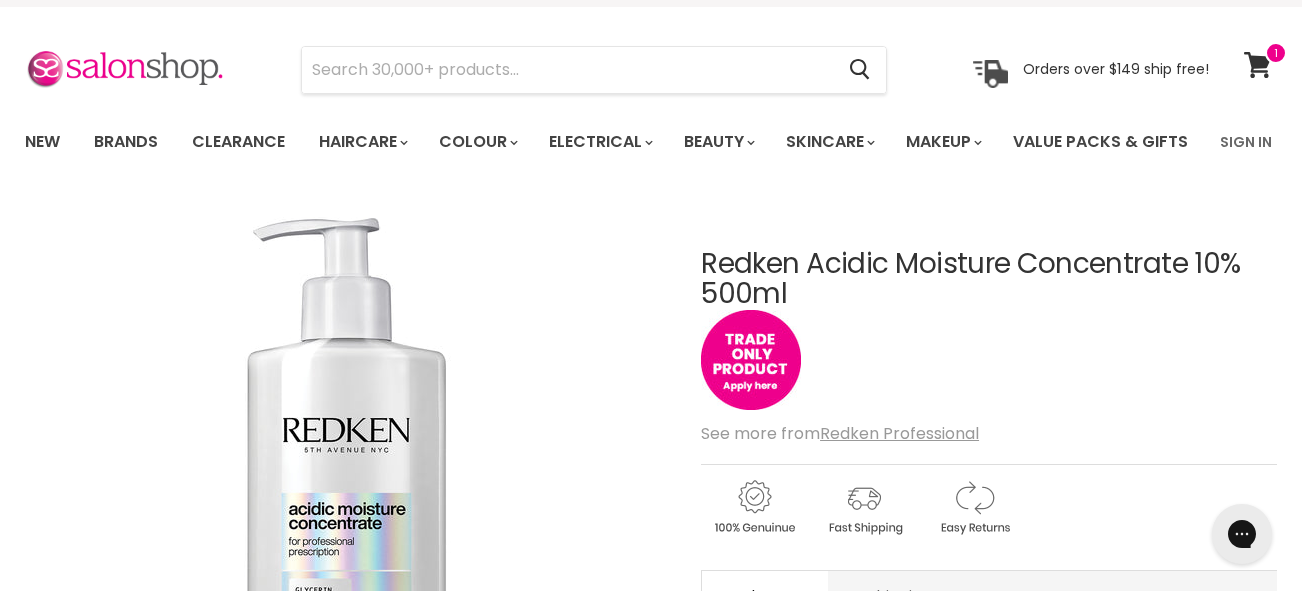 scroll, scrollTop: 0, scrollLeft: 0, axis: both 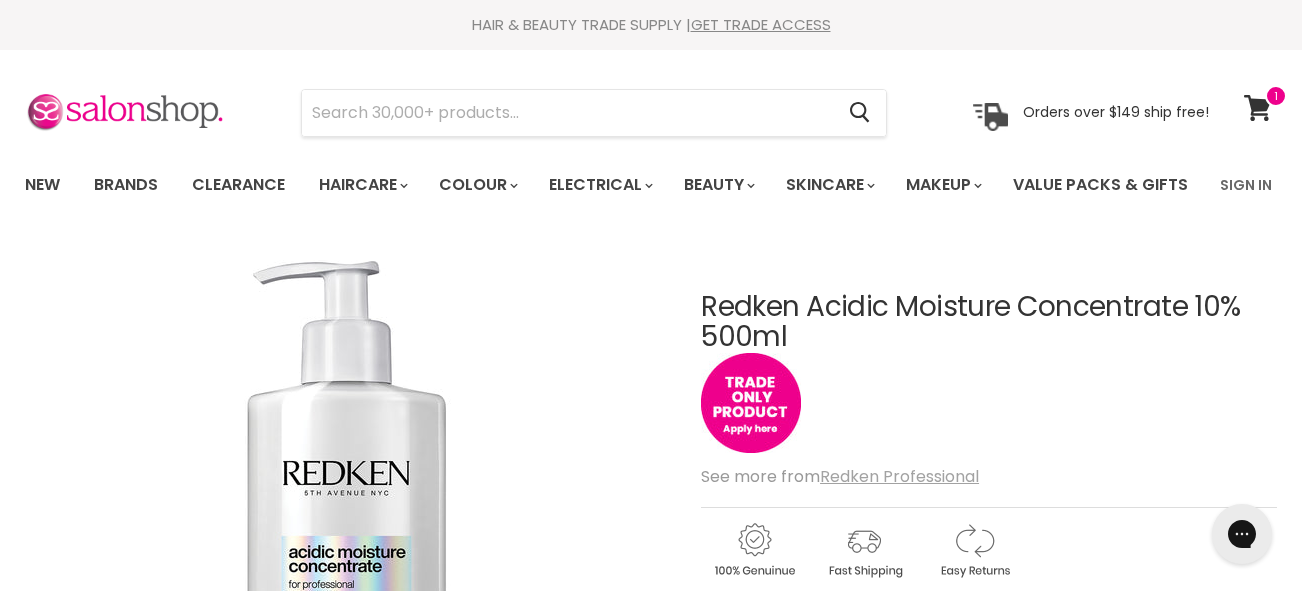 click on "Redken Professional" at bounding box center (899, 476) 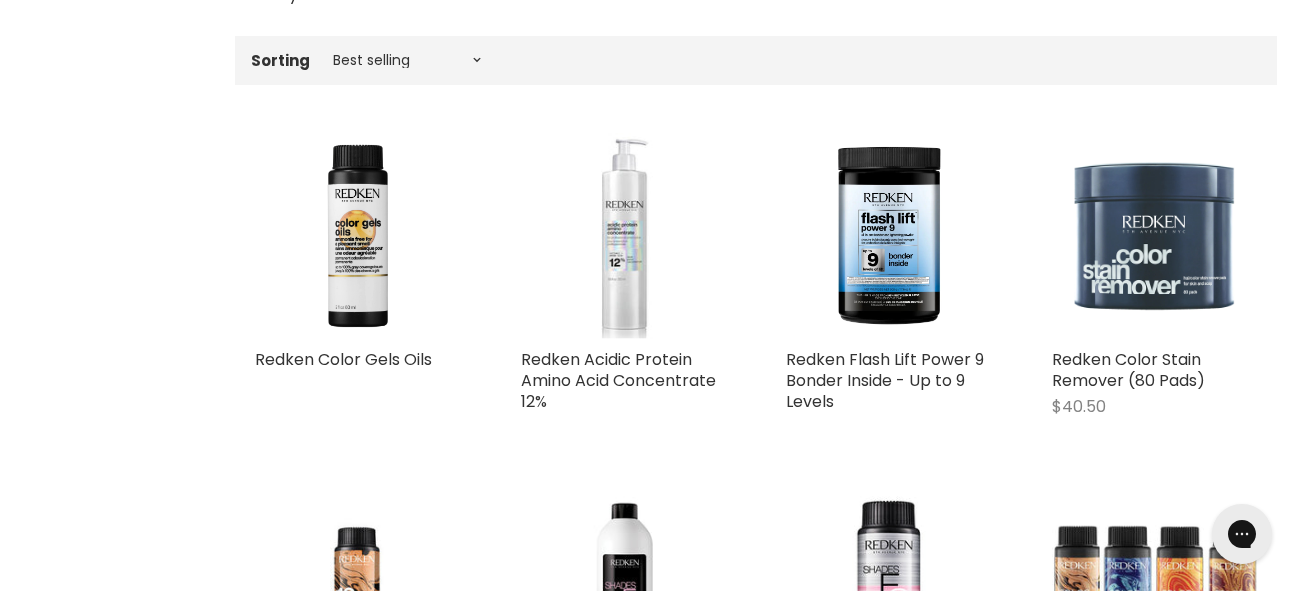 scroll, scrollTop: 0, scrollLeft: 0, axis: both 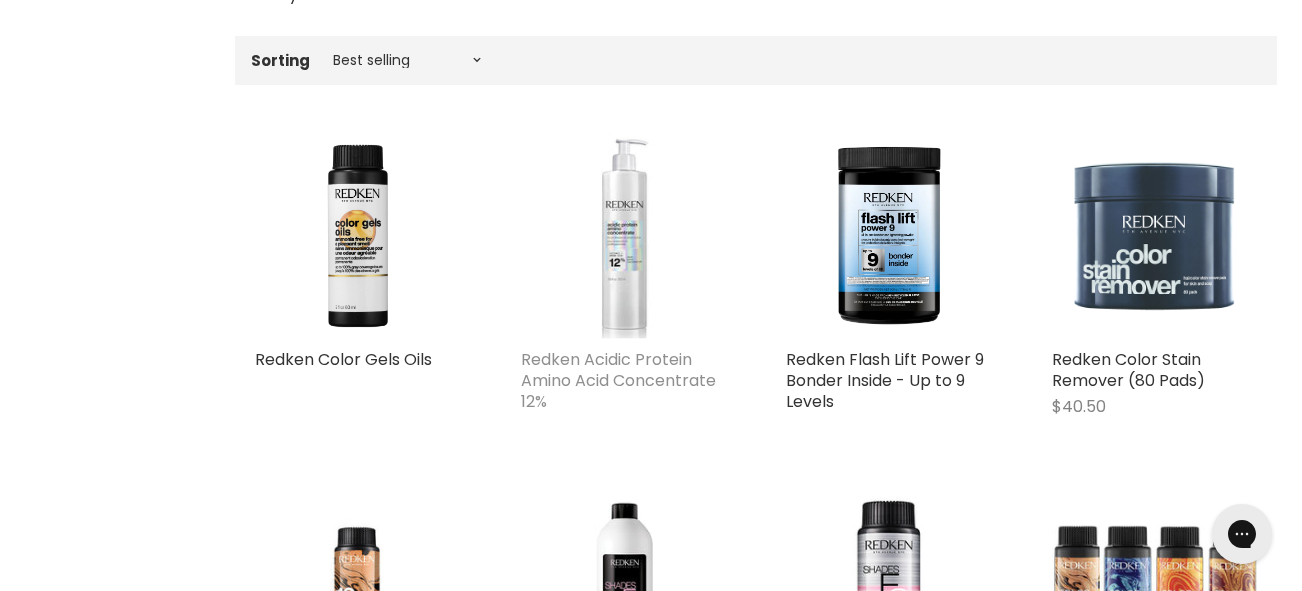 click on "Redken Acidic Protein Amino Acid Concentrate 12%" at bounding box center [618, 380] 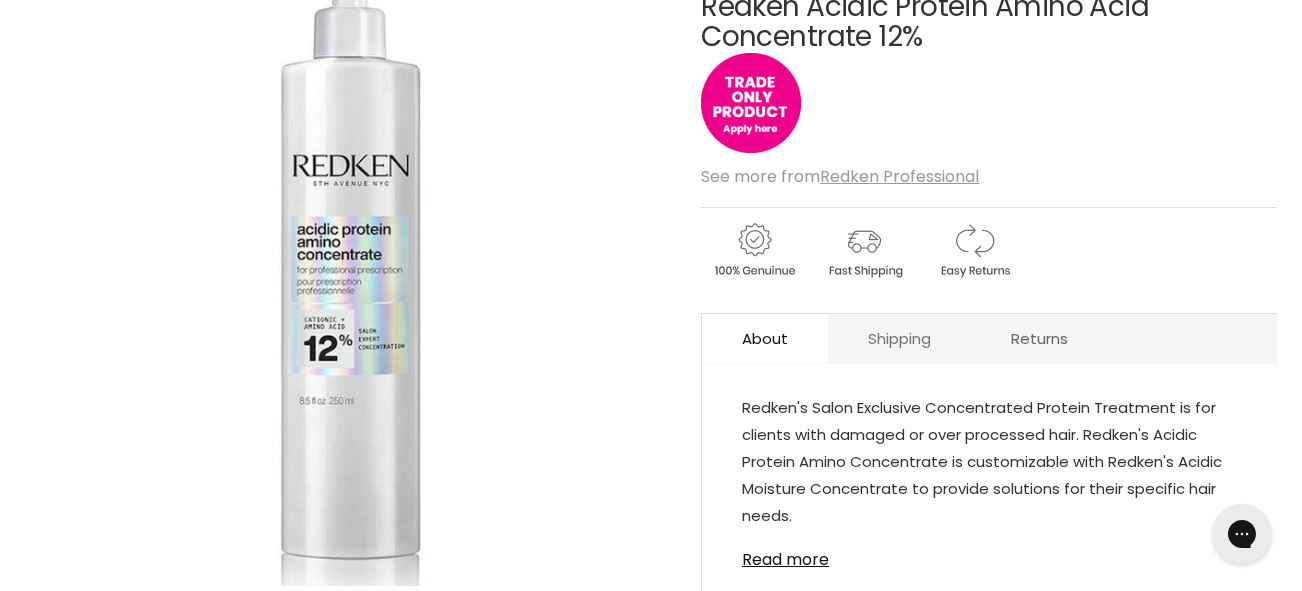 scroll, scrollTop: 600, scrollLeft: 0, axis: vertical 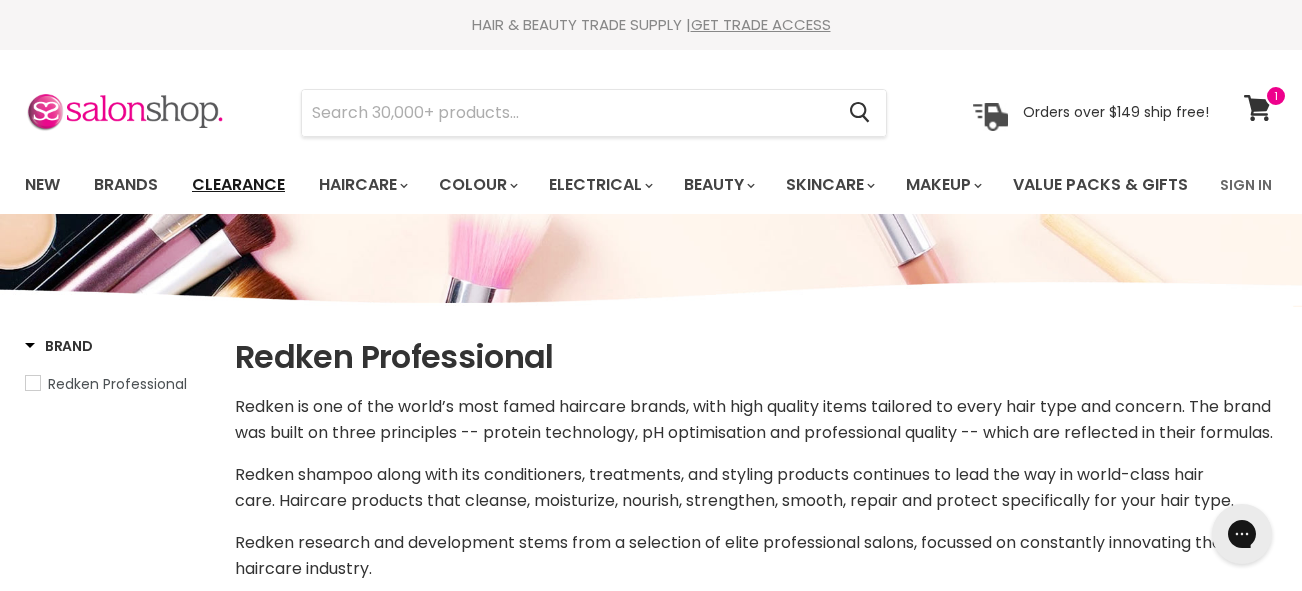 click on "Clearance" at bounding box center (238, 185) 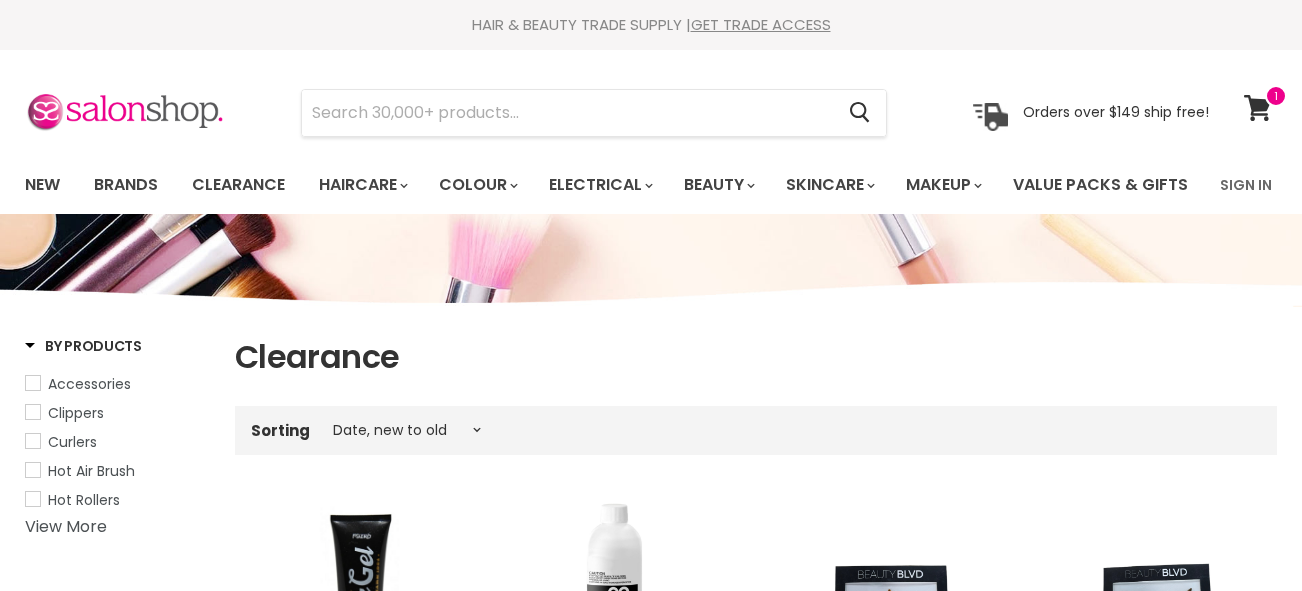 select on "created-descending" 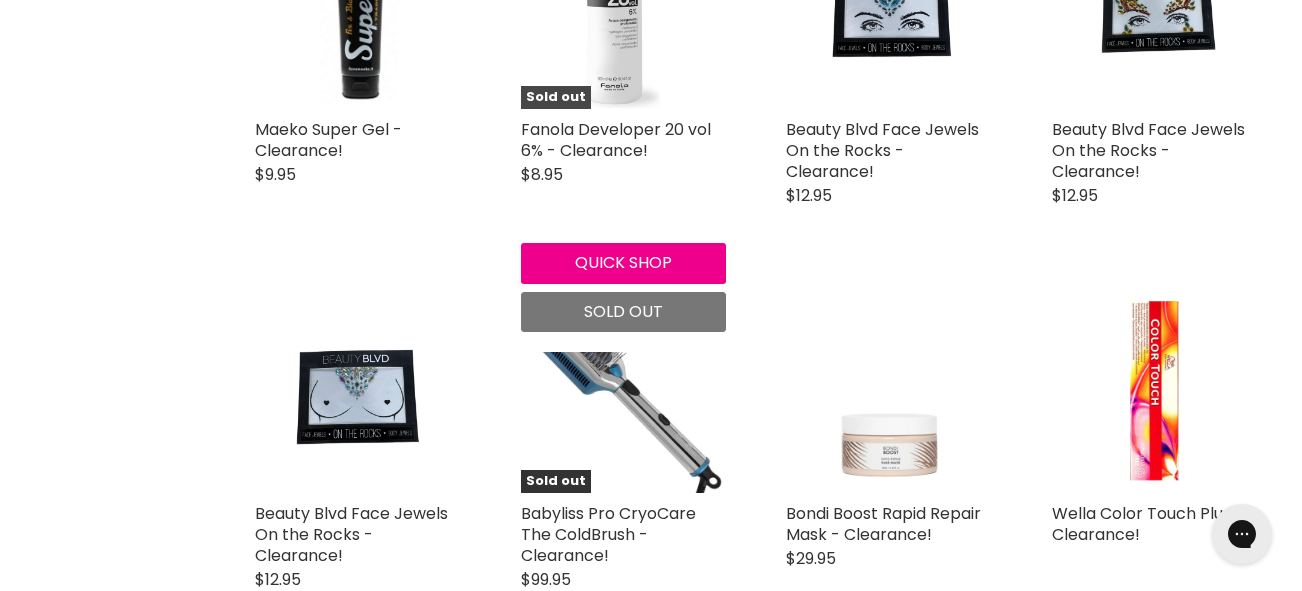 scroll, scrollTop: 0, scrollLeft: 0, axis: both 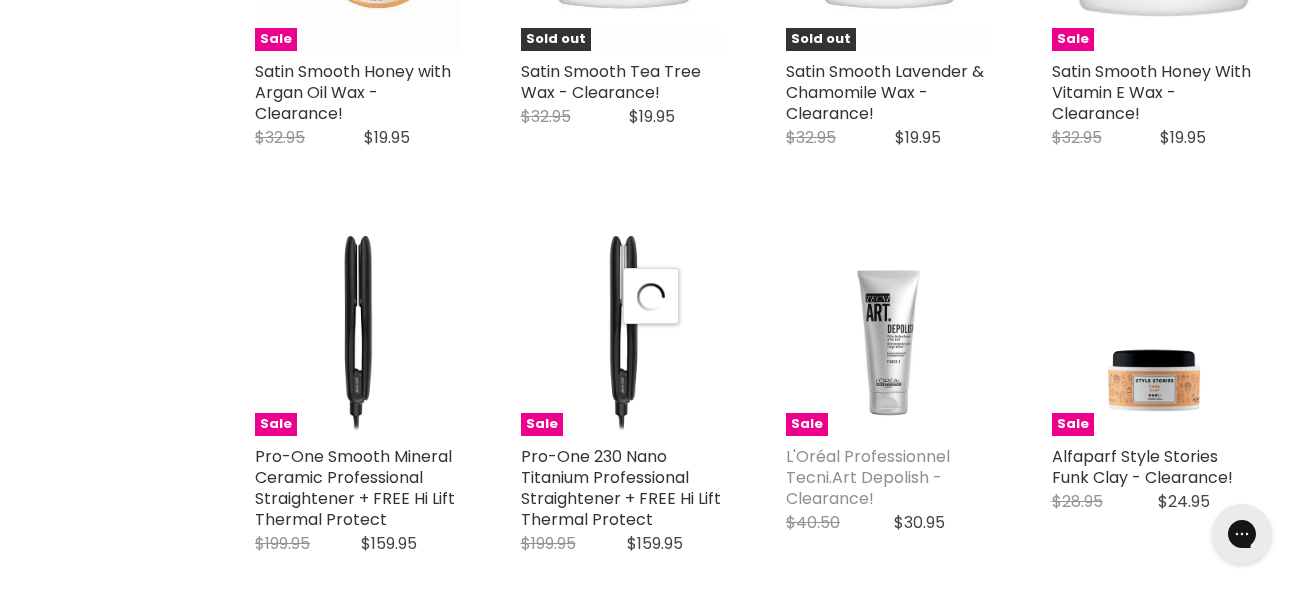select on "created-descending" 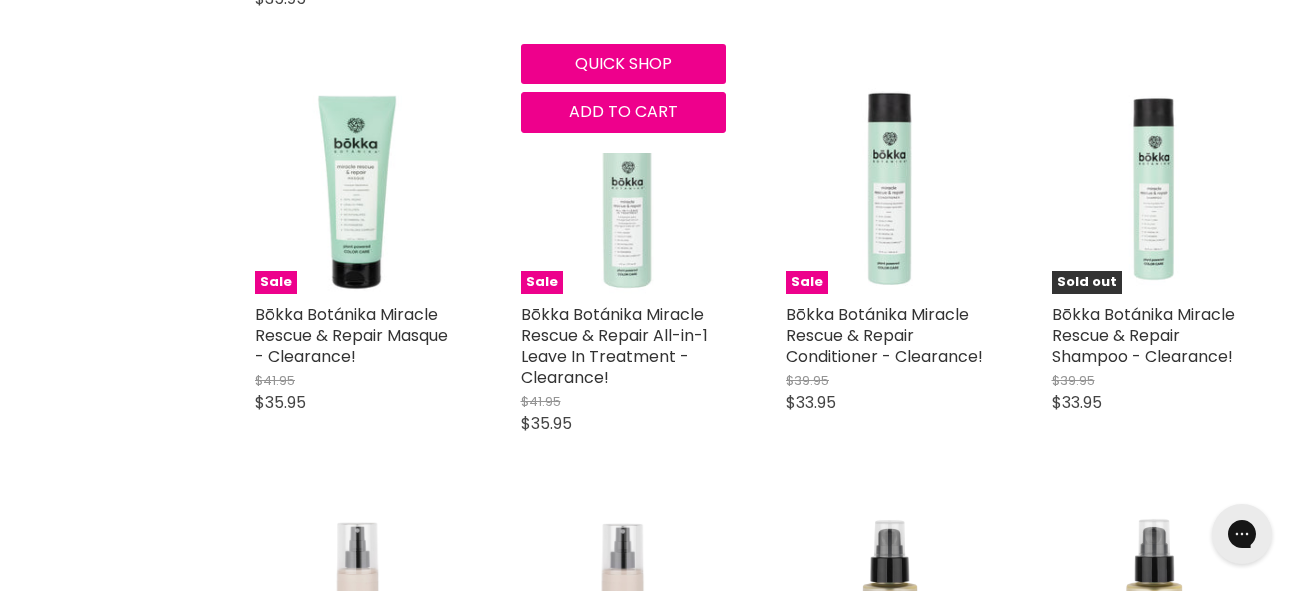 scroll, scrollTop: 8400, scrollLeft: 0, axis: vertical 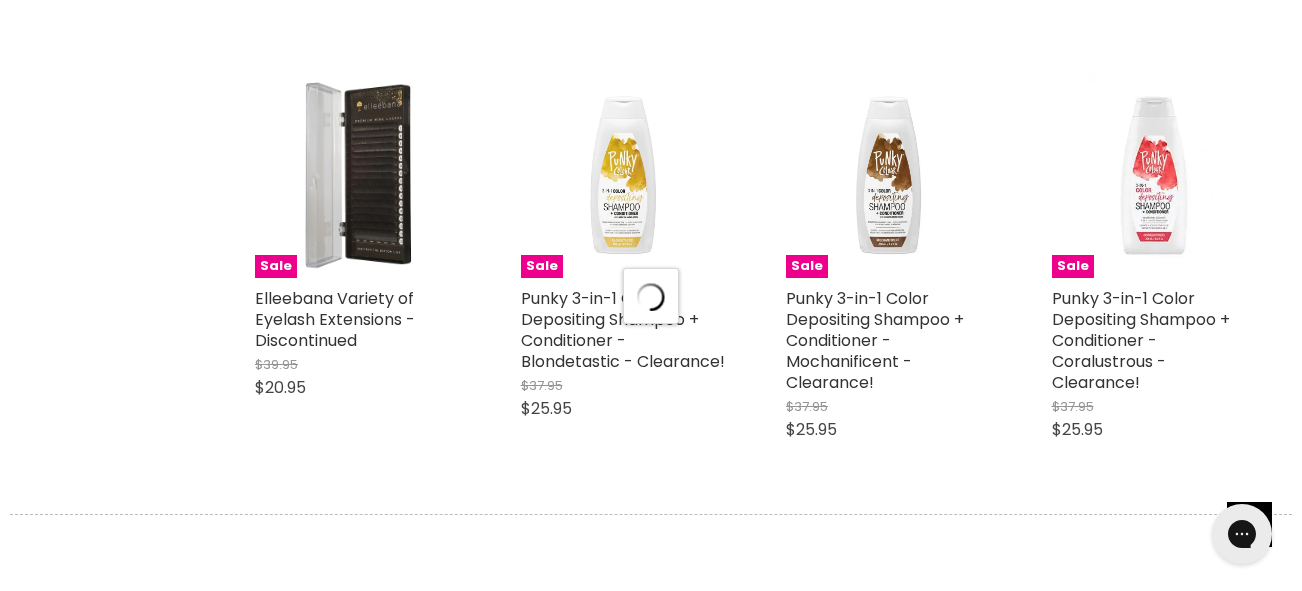 select on "created-descending" 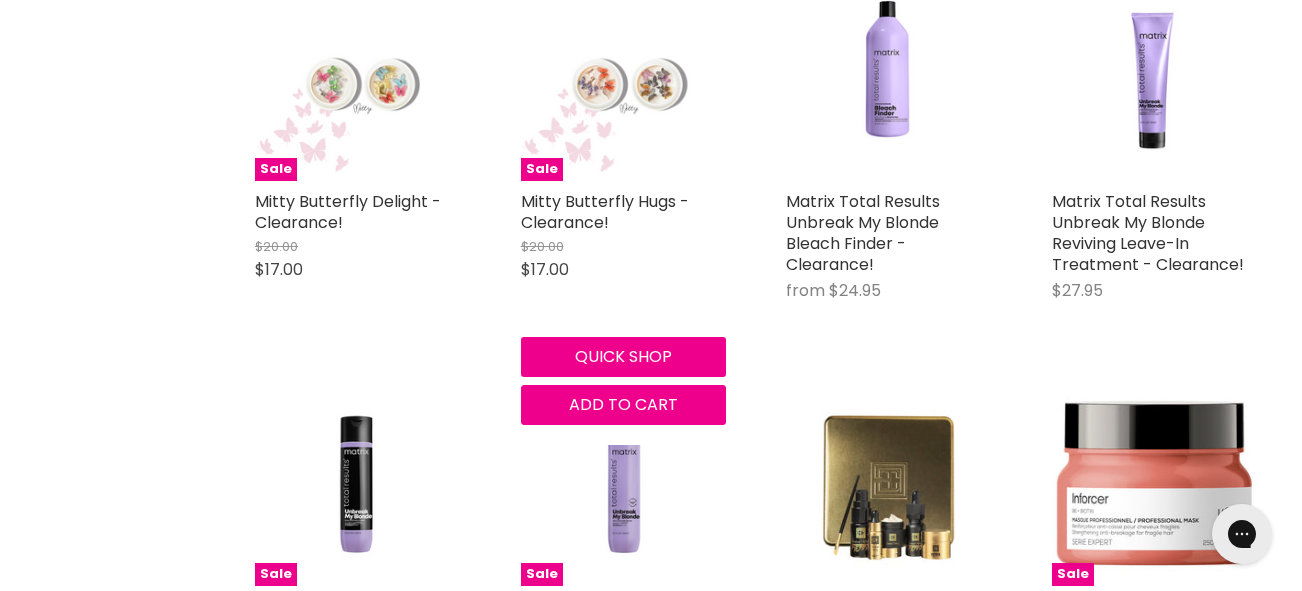 scroll, scrollTop: 11400, scrollLeft: 0, axis: vertical 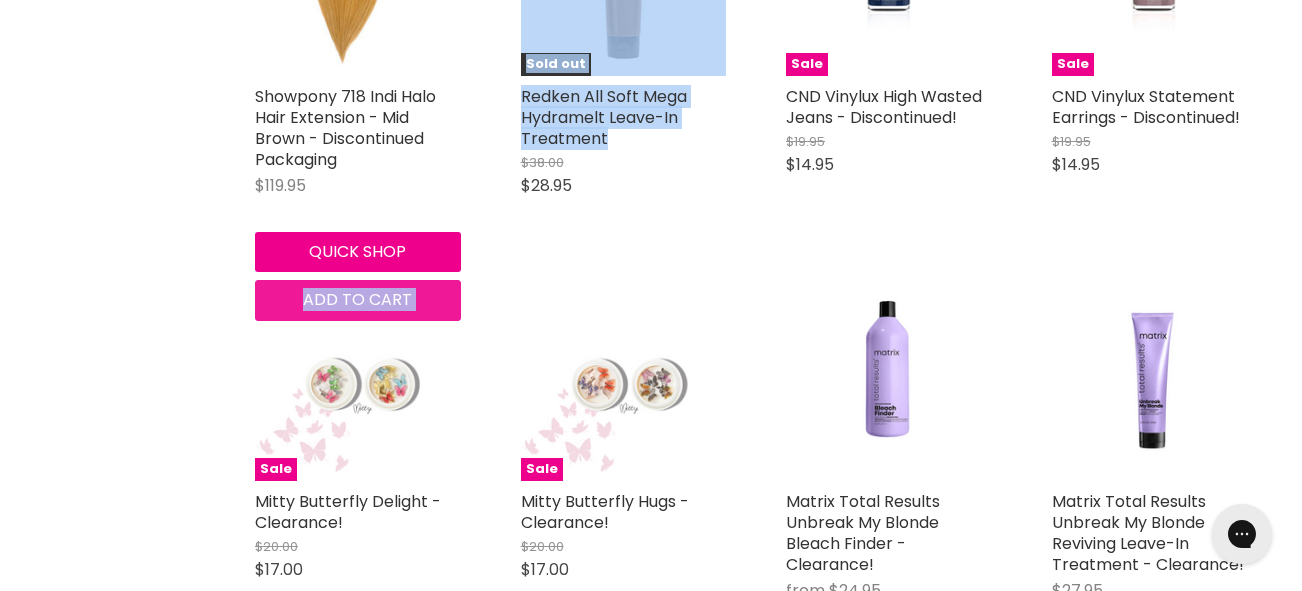 drag, startPoint x: 611, startPoint y: 197, endPoint x: 274, endPoint y: 370, distance: 378.8113 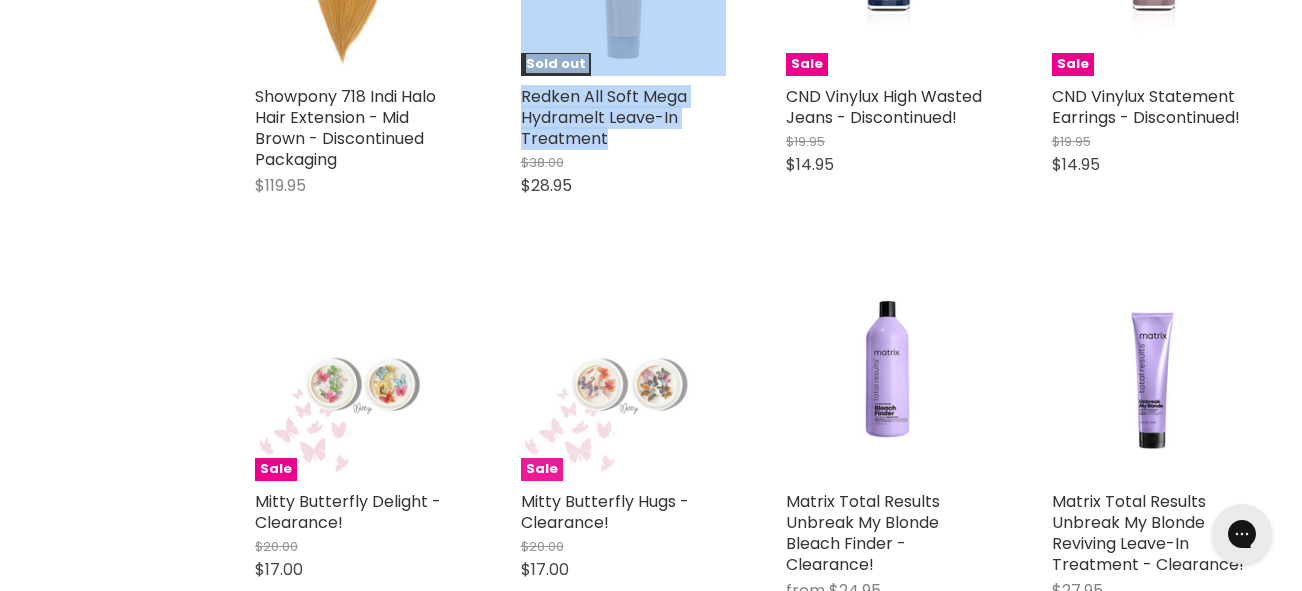 click at bounding box center [624, 379] 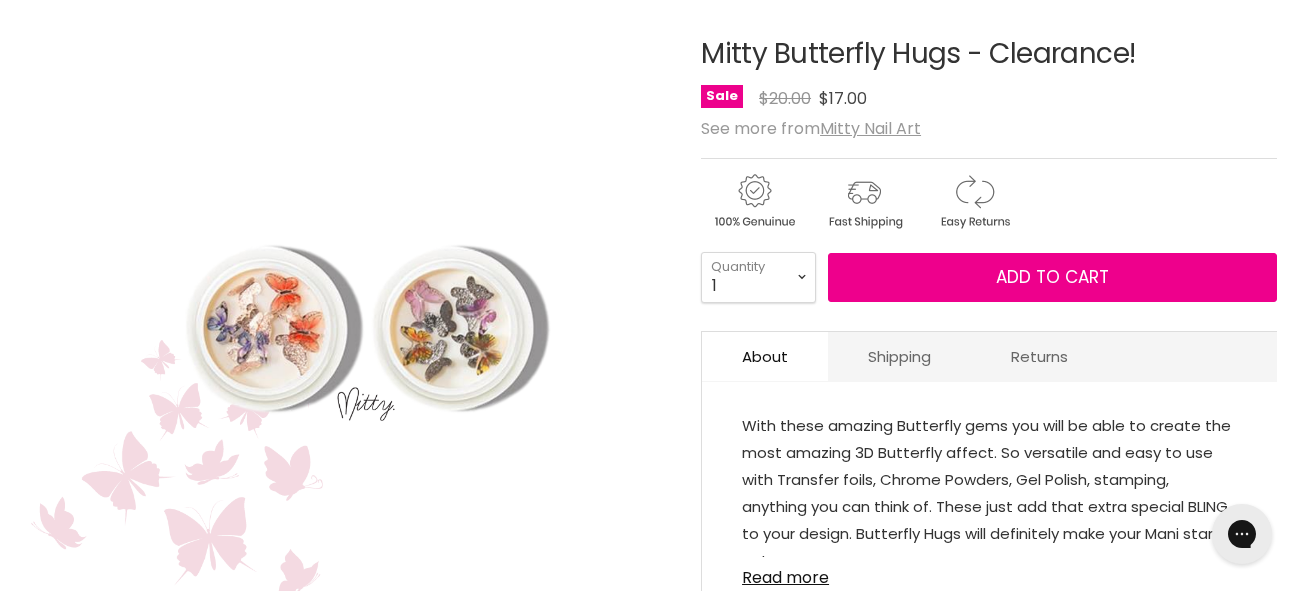 scroll, scrollTop: 300, scrollLeft: 0, axis: vertical 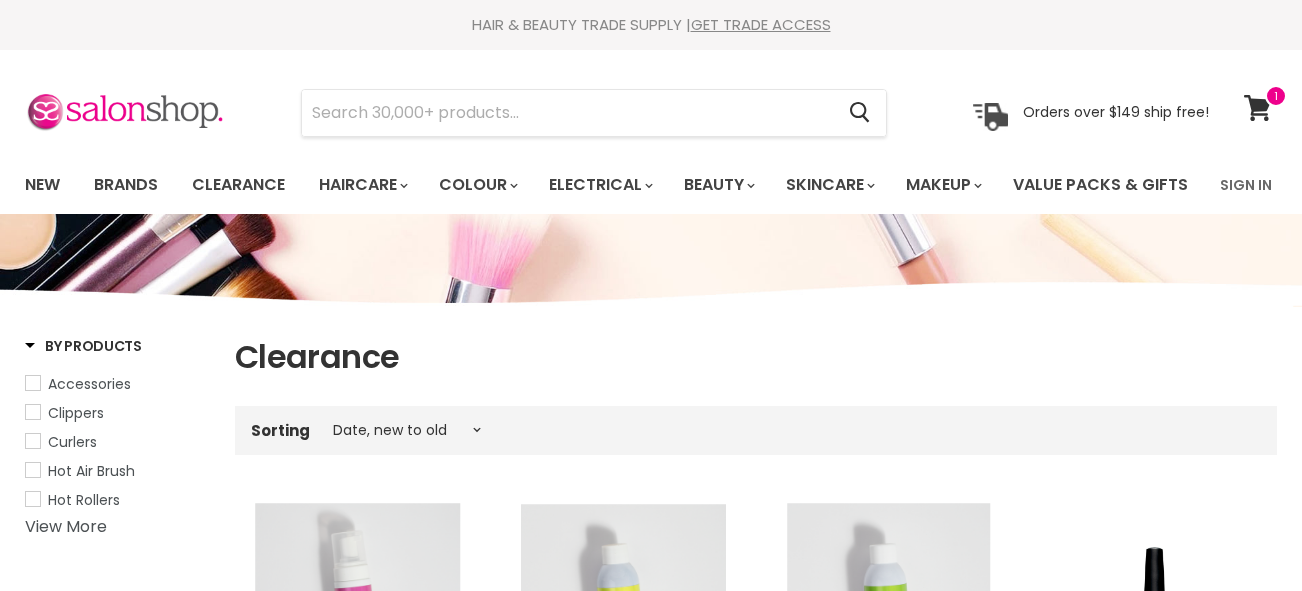 select on "created-descending" 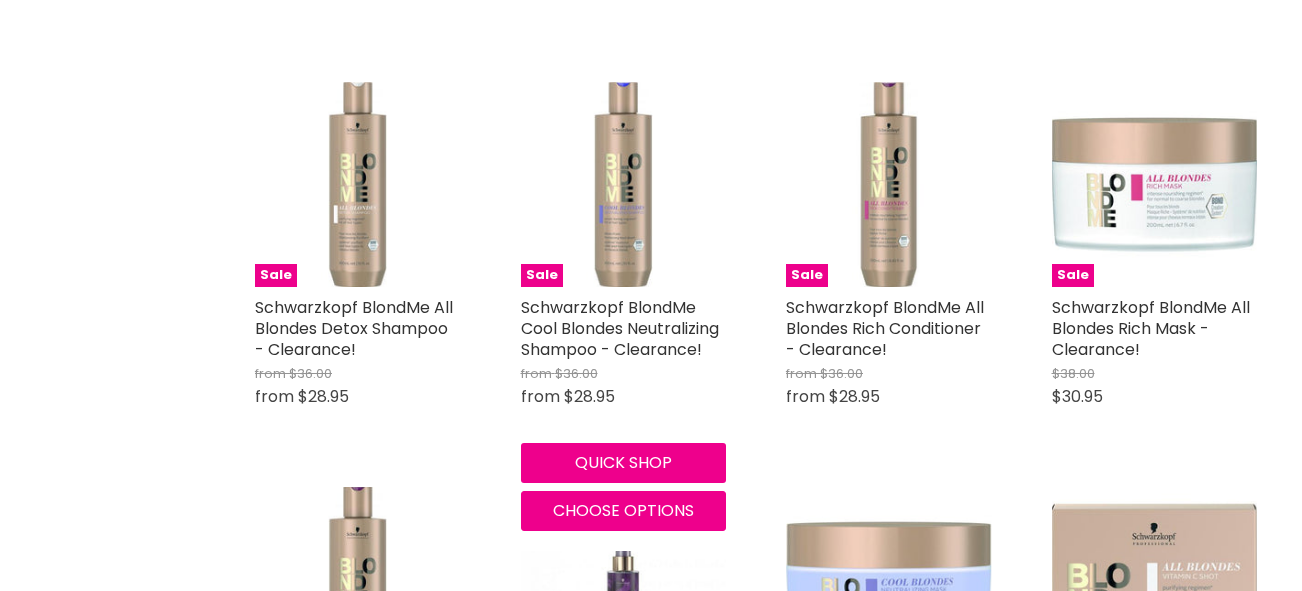 scroll, scrollTop: 3897, scrollLeft: 0, axis: vertical 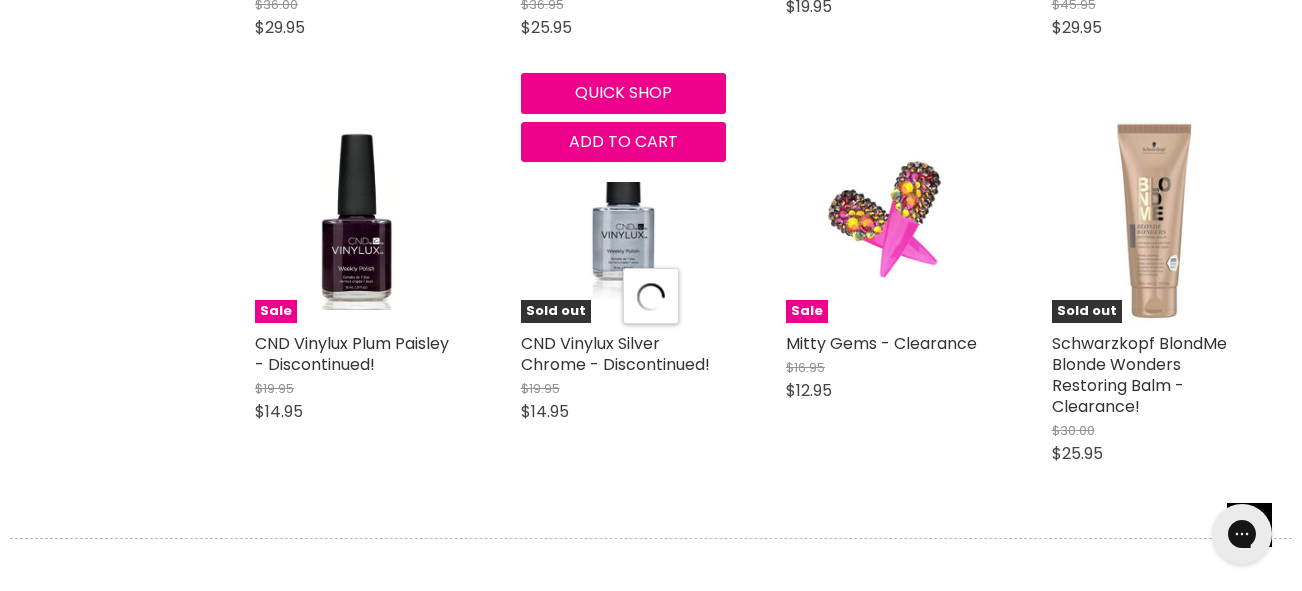 select on "created-descending" 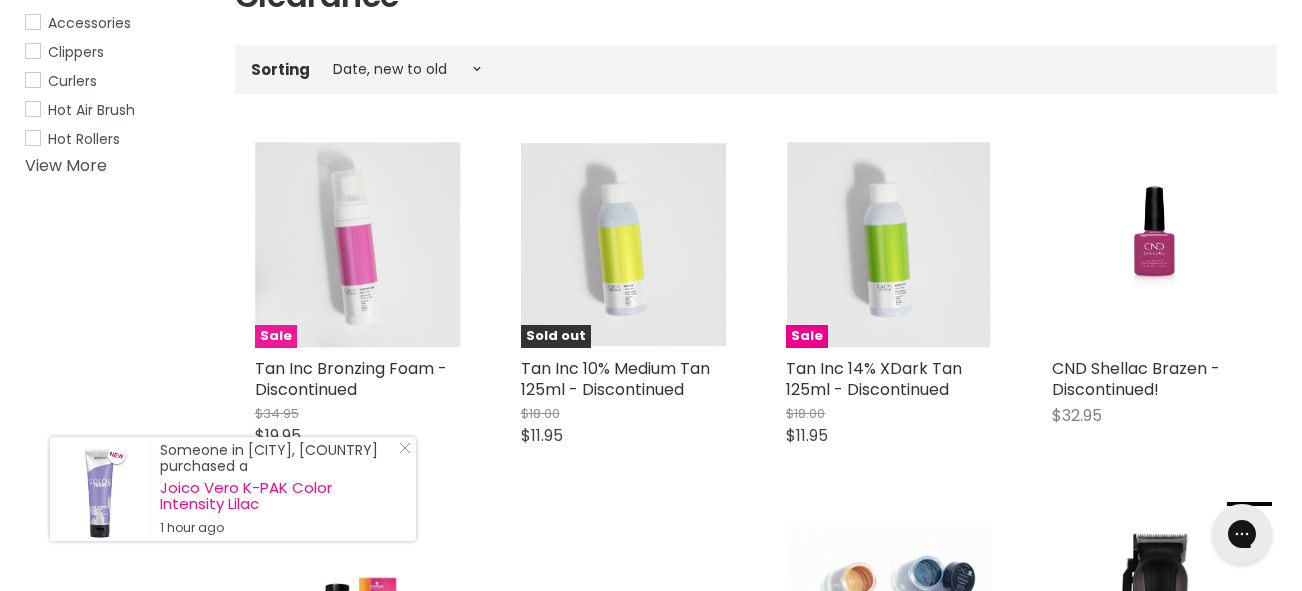 scroll, scrollTop: 0, scrollLeft: 0, axis: both 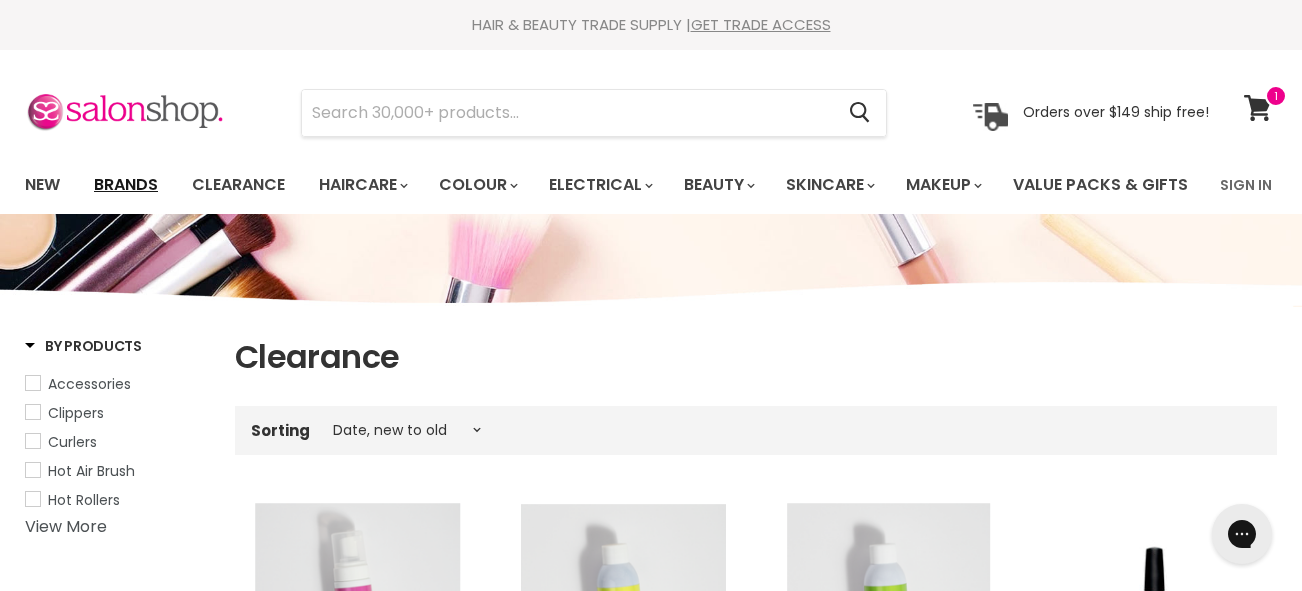 click on "Brands" at bounding box center (126, 185) 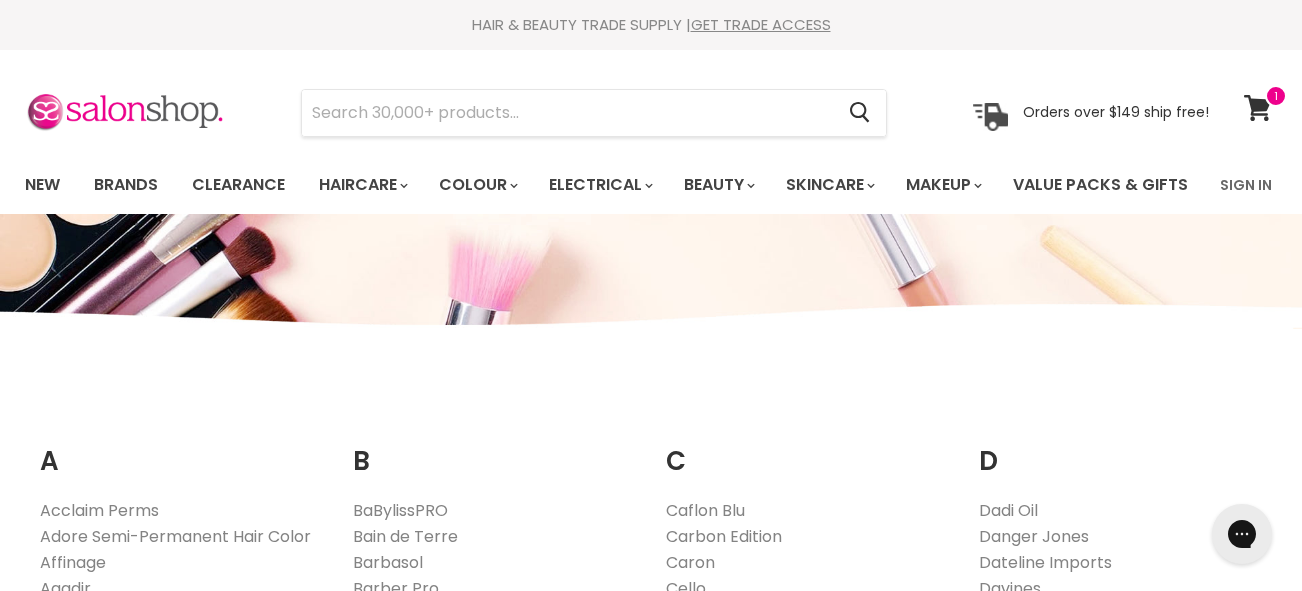 scroll, scrollTop: 0, scrollLeft: 0, axis: both 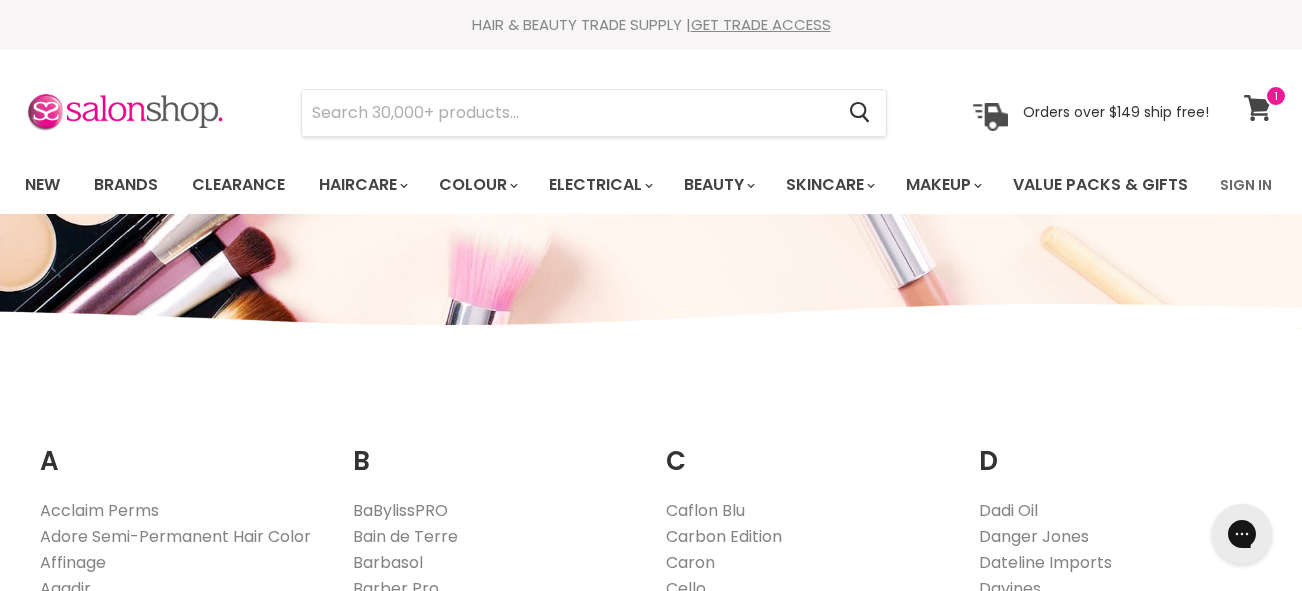 click 